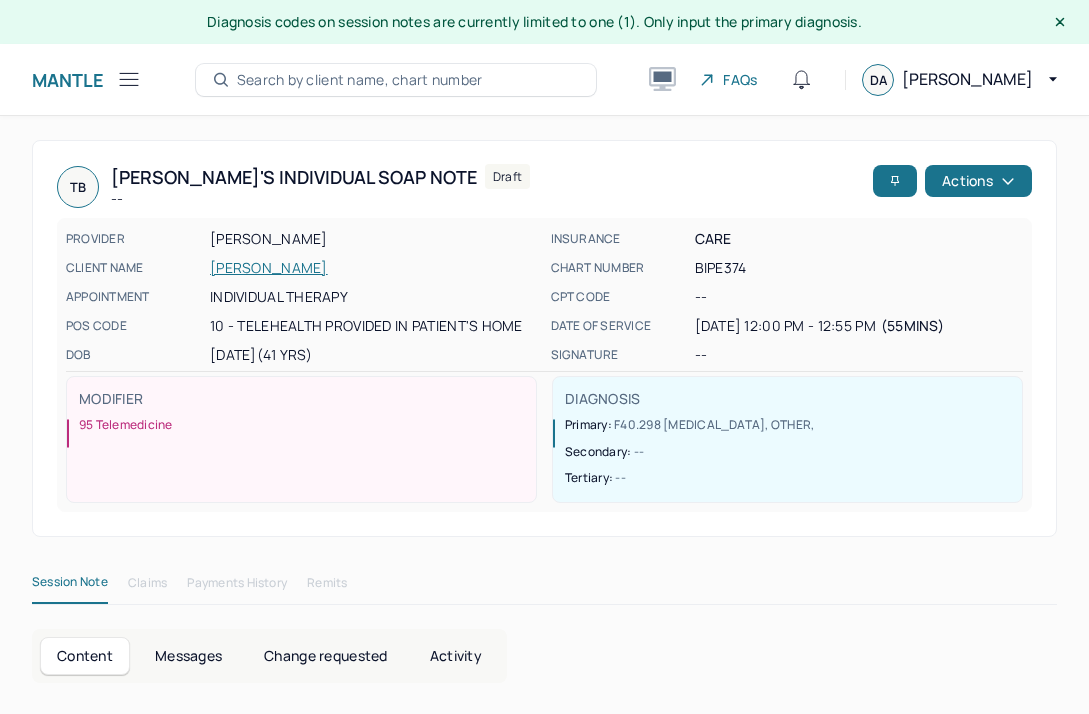 scroll, scrollTop: 36, scrollLeft: 0, axis: vertical 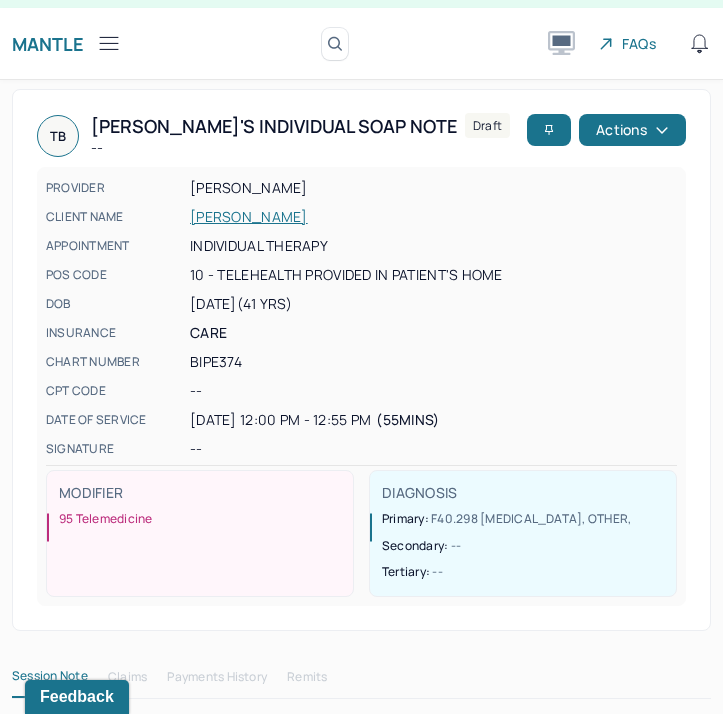 click 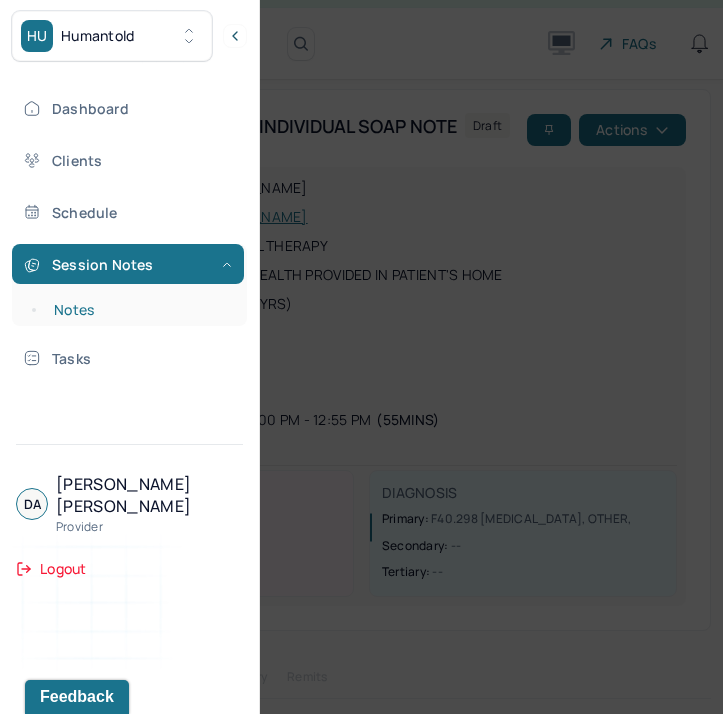 click on "Notes" at bounding box center (139, 310) 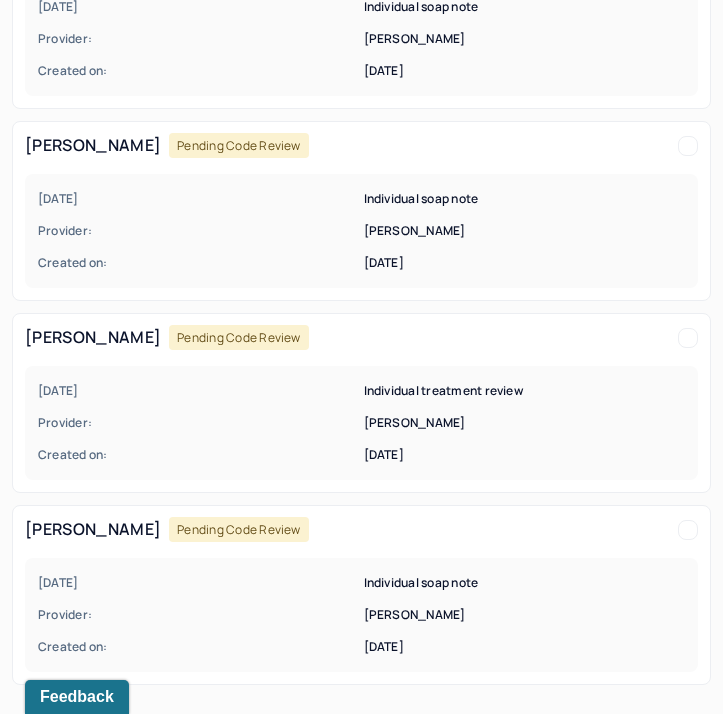 scroll, scrollTop: 0, scrollLeft: 0, axis: both 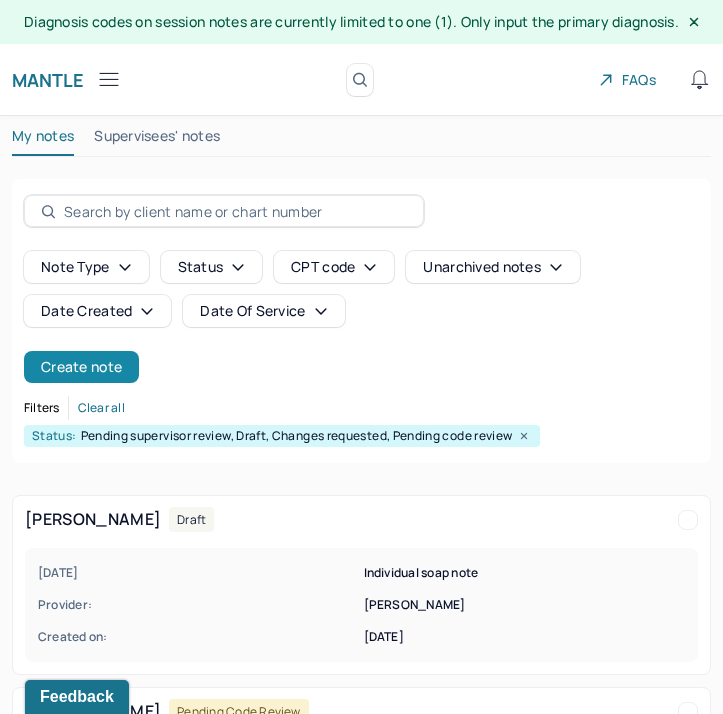 click on "Create note" at bounding box center (81, 367) 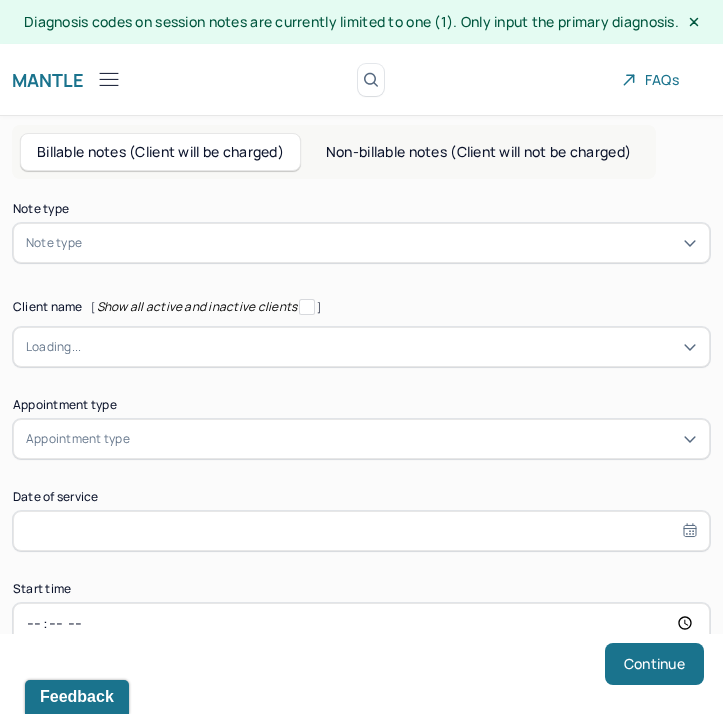 click on "Note type" at bounding box center [361, 243] 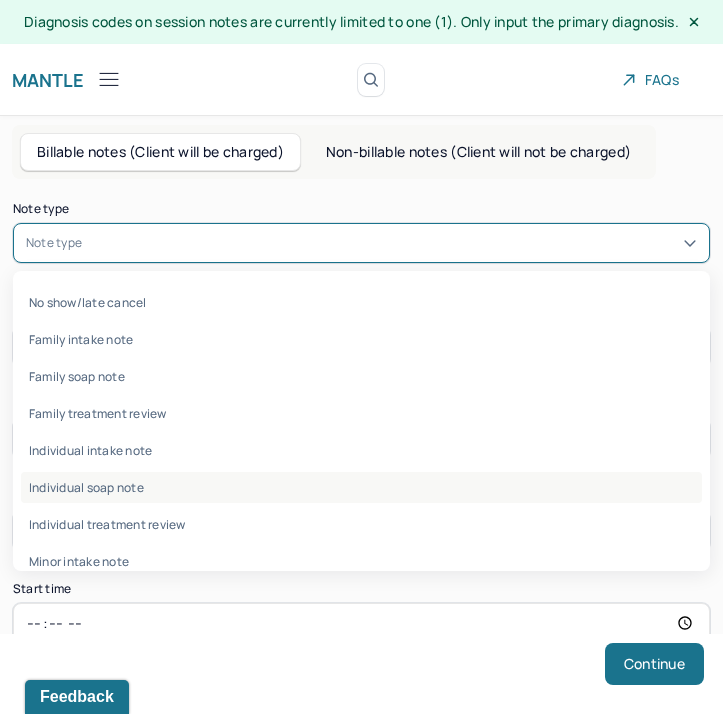 click on "Individual soap note" at bounding box center [361, 487] 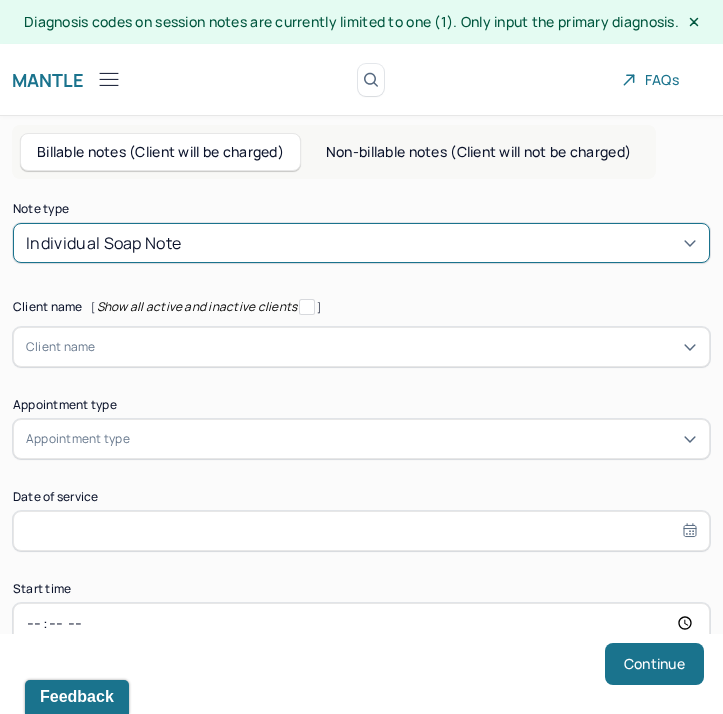 click at bounding box center (396, 347) 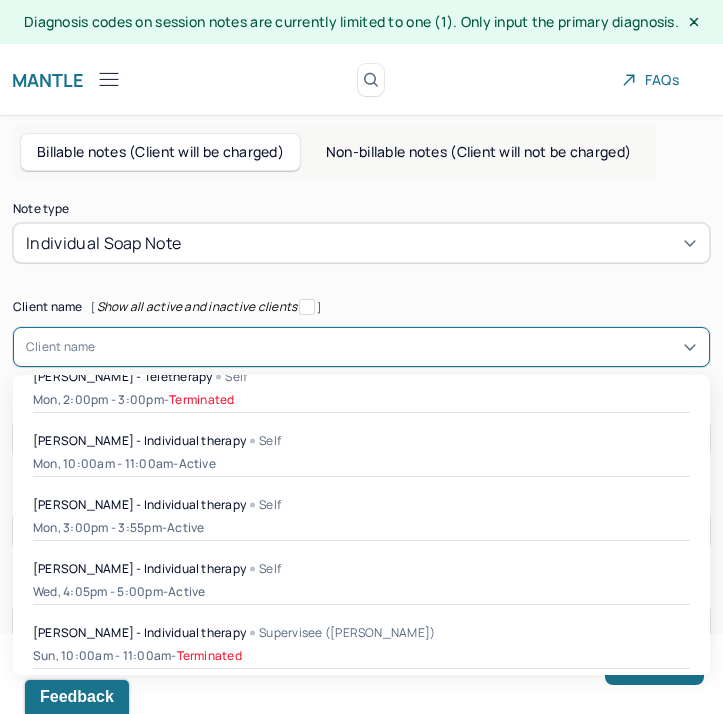 scroll, scrollTop: 1161, scrollLeft: 0, axis: vertical 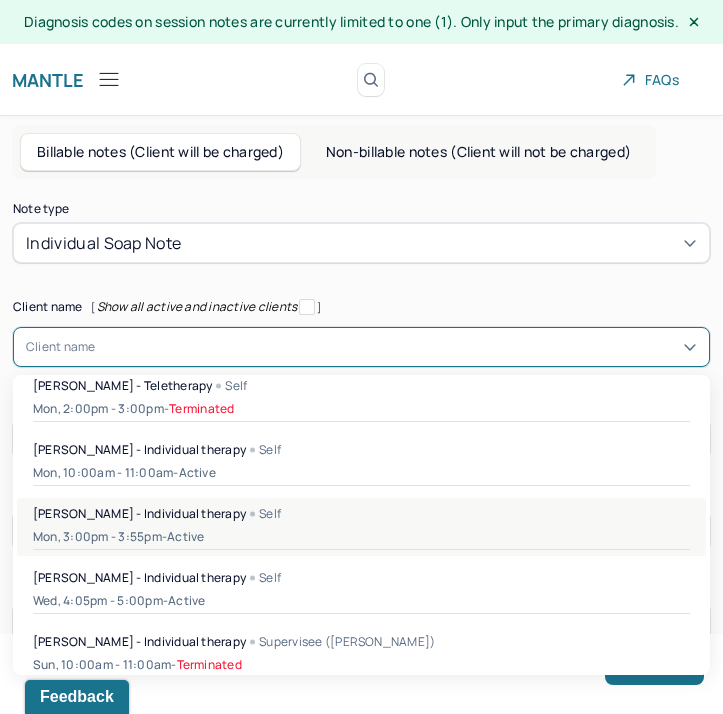 click on "[PERSON_NAME] - Individual therapy" at bounding box center (139, 513) 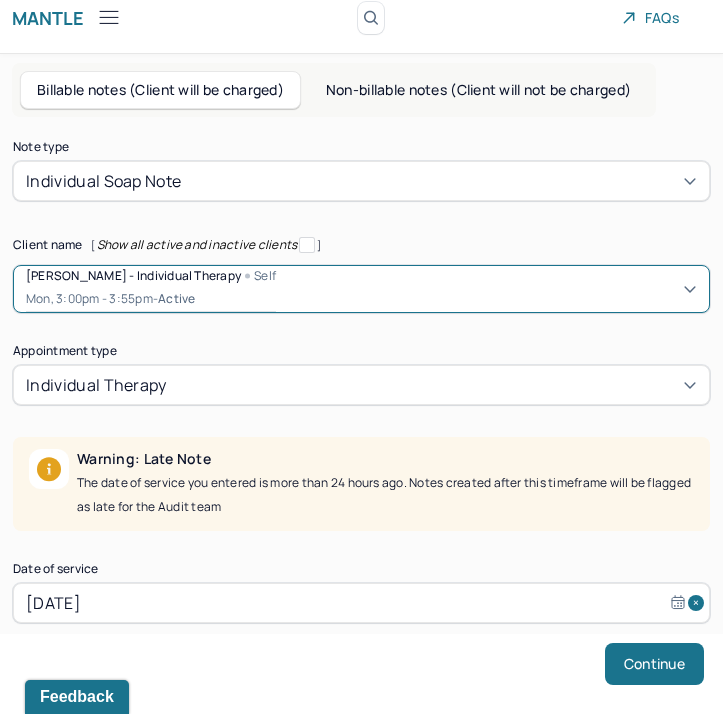 scroll, scrollTop: 272, scrollLeft: 0, axis: vertical 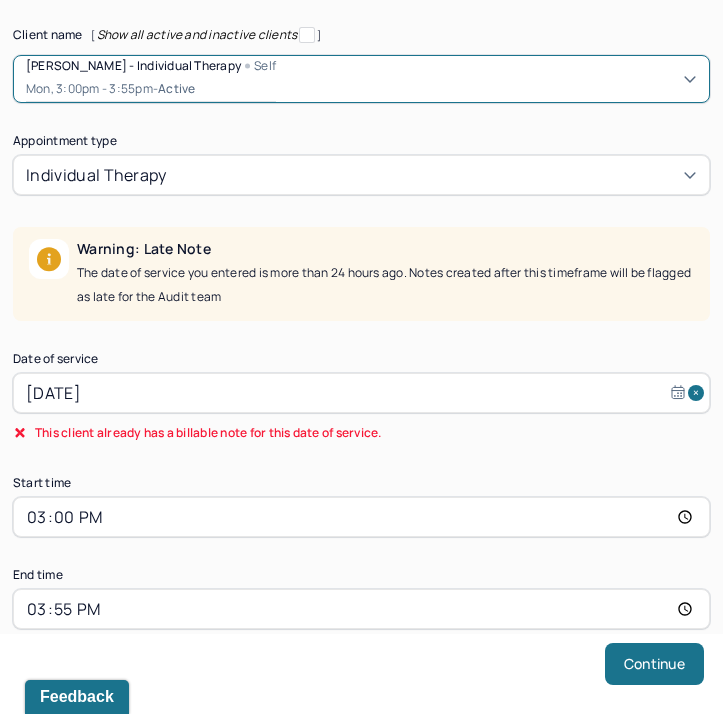 click on "[DATE]" at bounding box center (361, 393) 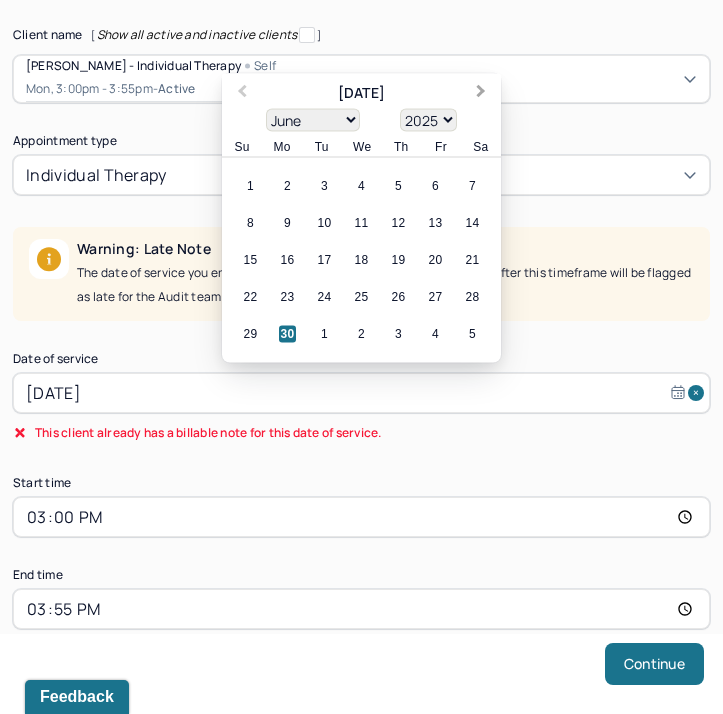 click on "Next Month" at bounding box center [481, 93] 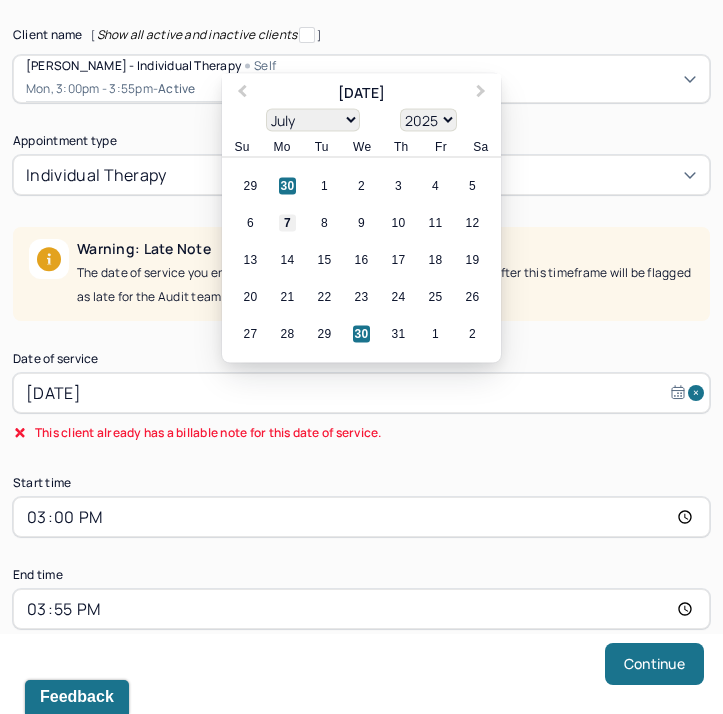 click on "7" at bounding box center [287, 223] 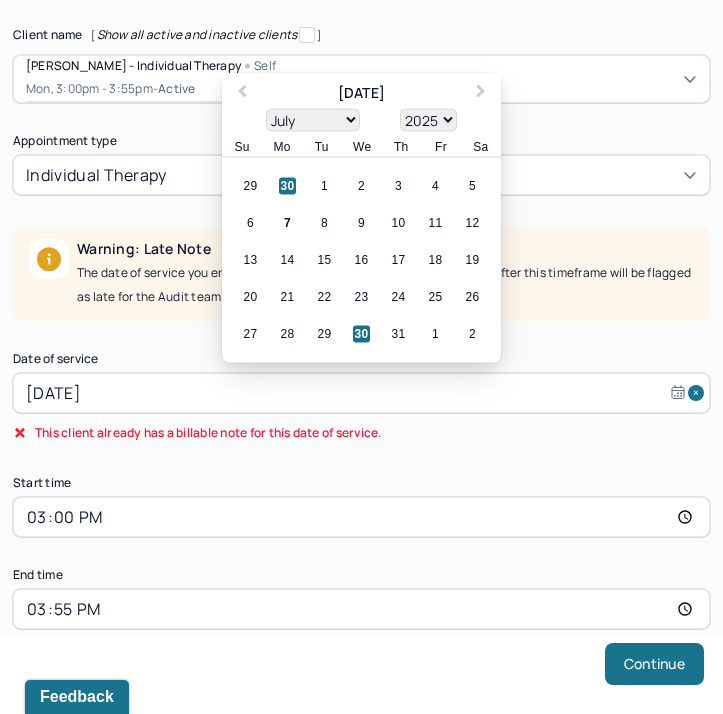 type on "[DATE]" 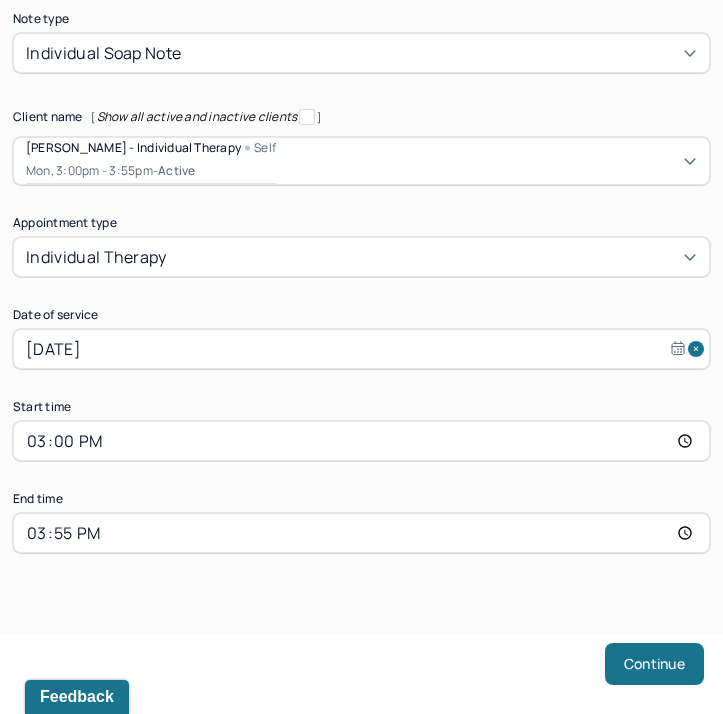 scroll, scrollTop: 209, scrollLeft: 0, axis: vertical 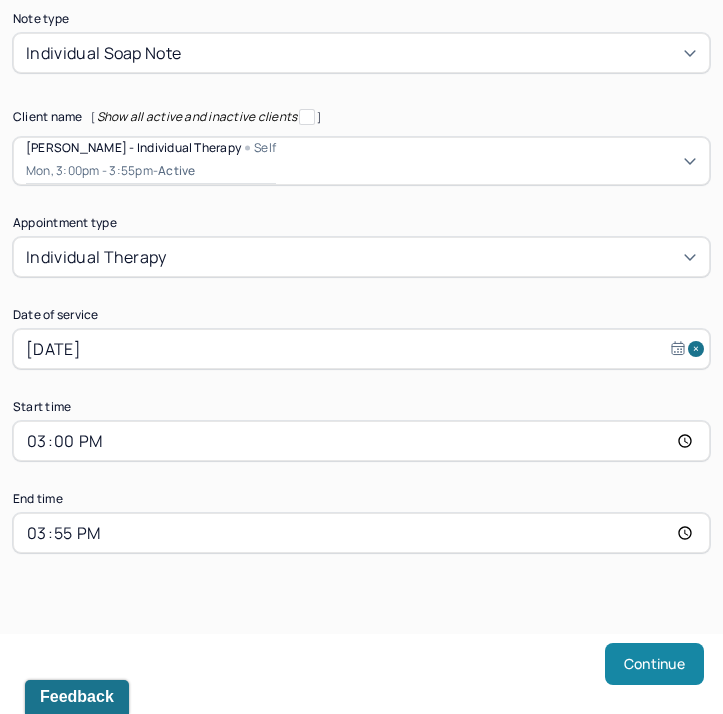 click on "Continue" at bounding box center [654, 664] 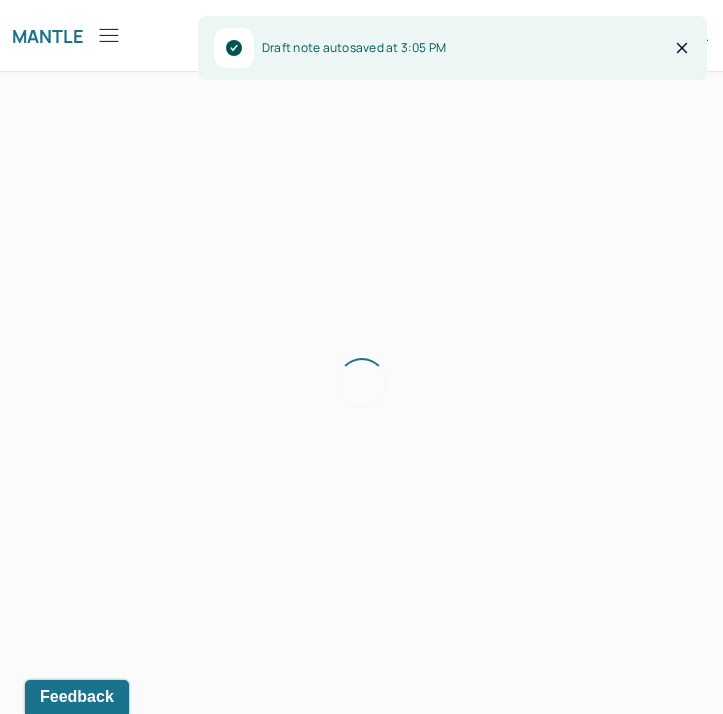 scroll, scrollTop: 46, scrollLeft: 0, axis: vertical 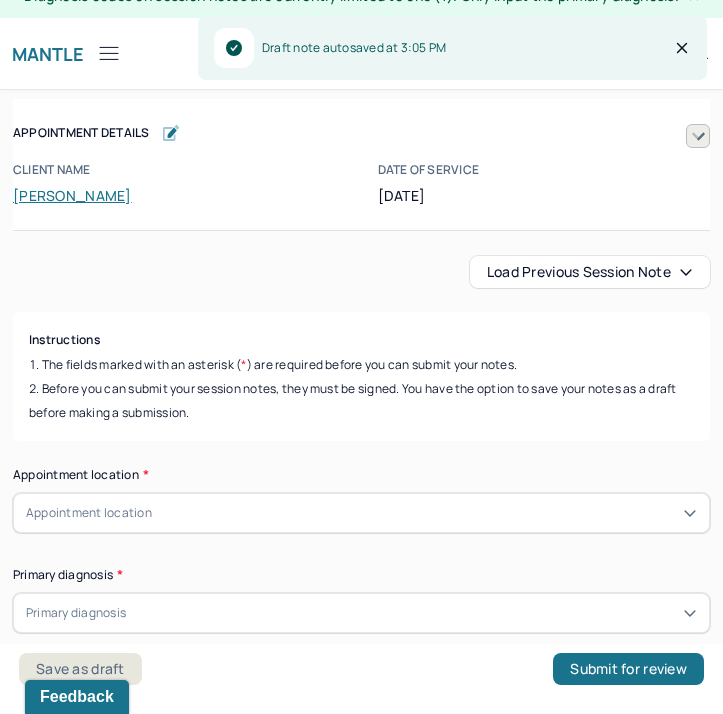 click on "Load previous session note" at bounding box center [590, 272] 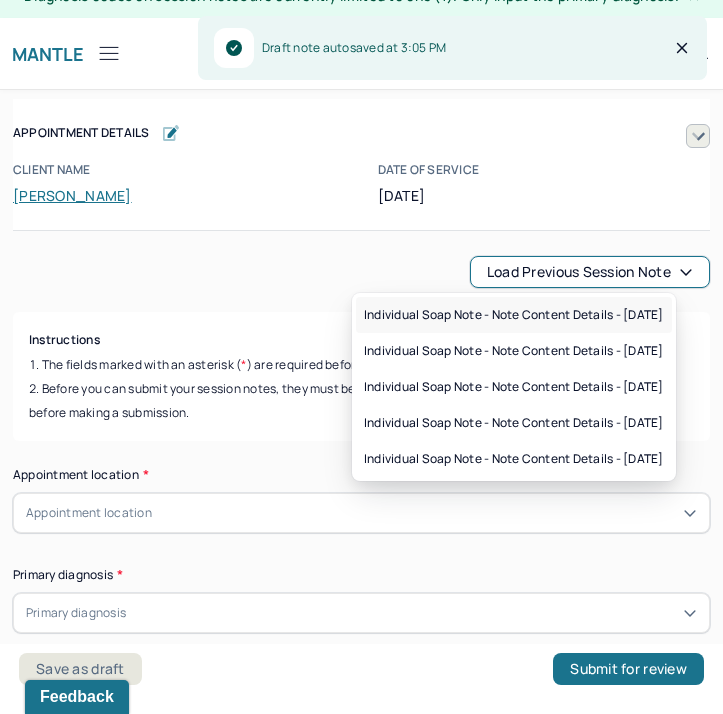 click on "Individual soap note   - Note content Details -   [DATE]" at bounding box center [514, 315] 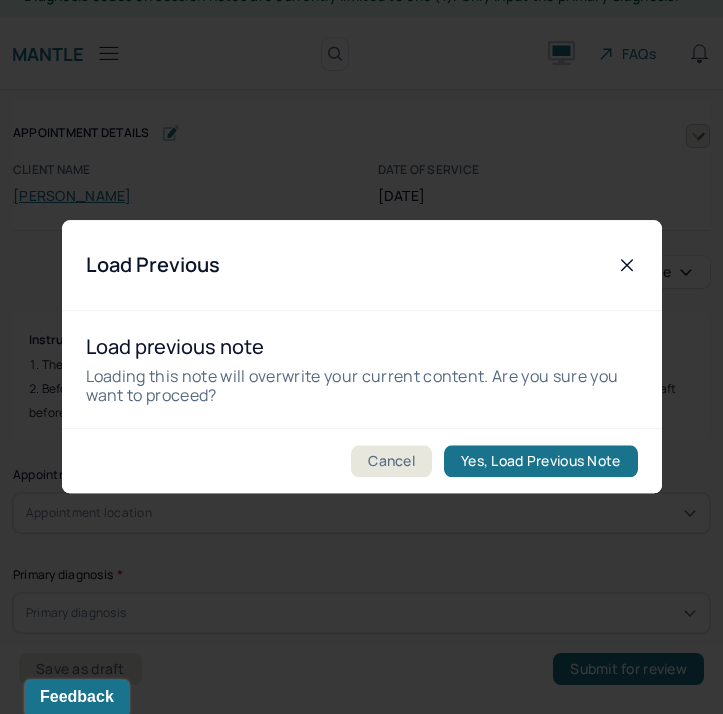 click on "Cancel     Yes, Load Previous Note" at bounding box center [362, 461] 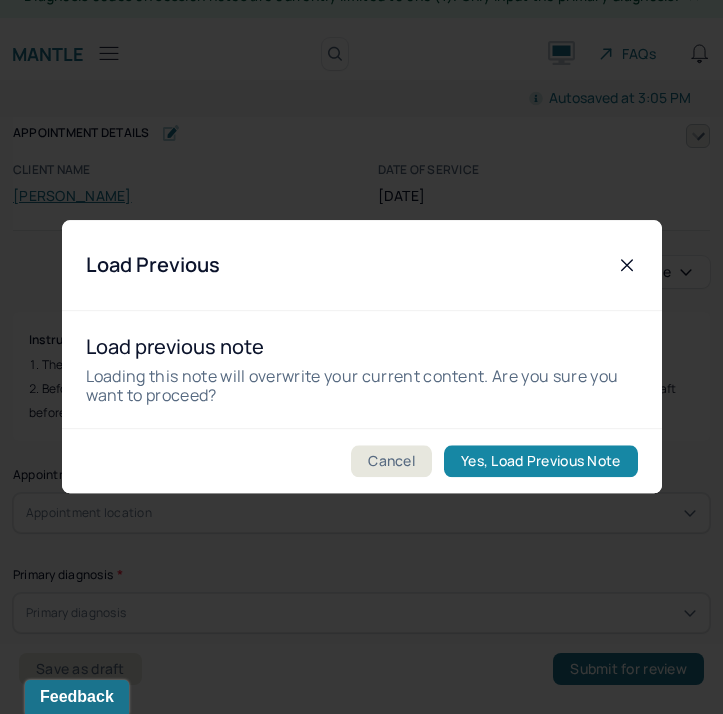 click on "Yes, Load Previous Note" at bounding box center (540, 462) 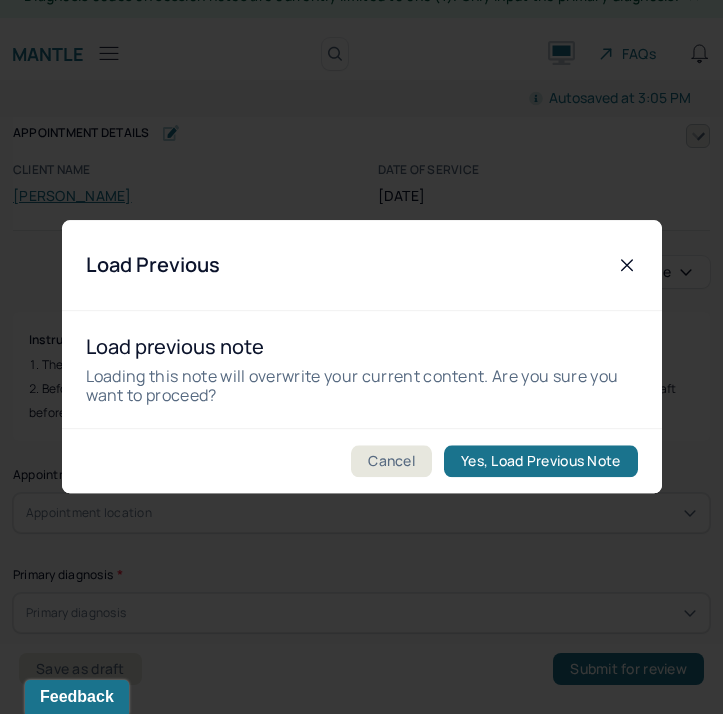 type on "Client endorsed feelings of certainty in some areas of her life and uncertainty in others." 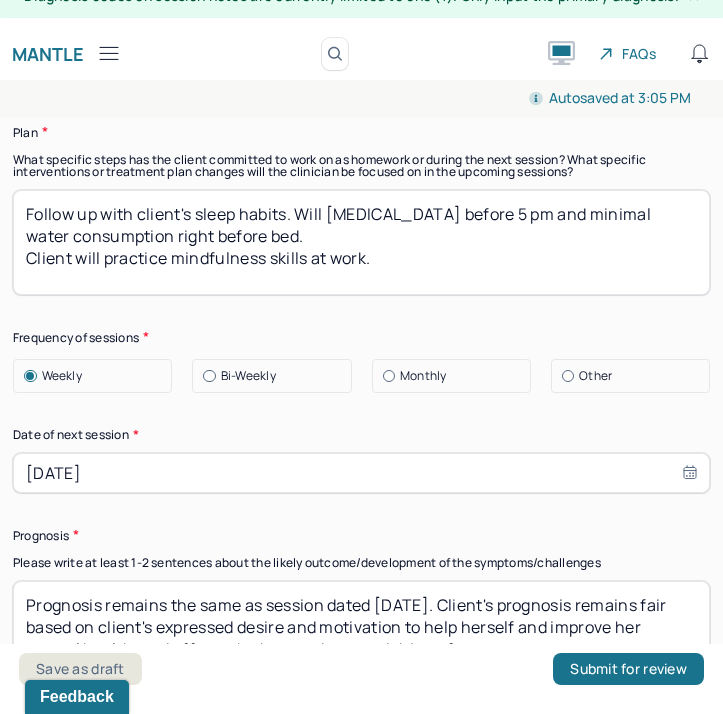 scroll, scrollTop: 3039, scrollLeft: 0, axis: vertical 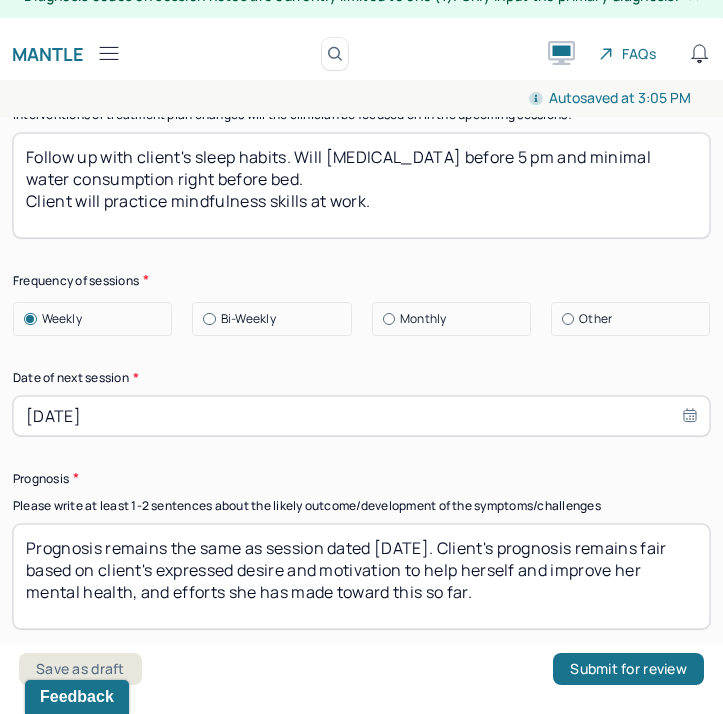 drag, startPoint x: 412, startPoint y: 531, endPoint x: 394, endPoint y: 528, distance: 18.248287 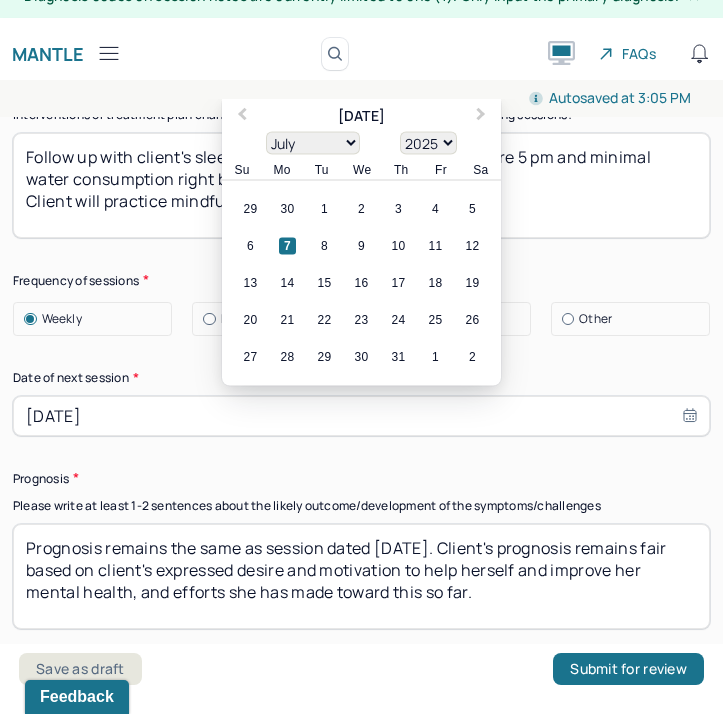 click on "[DATE]" at bounding box center (361, 416) 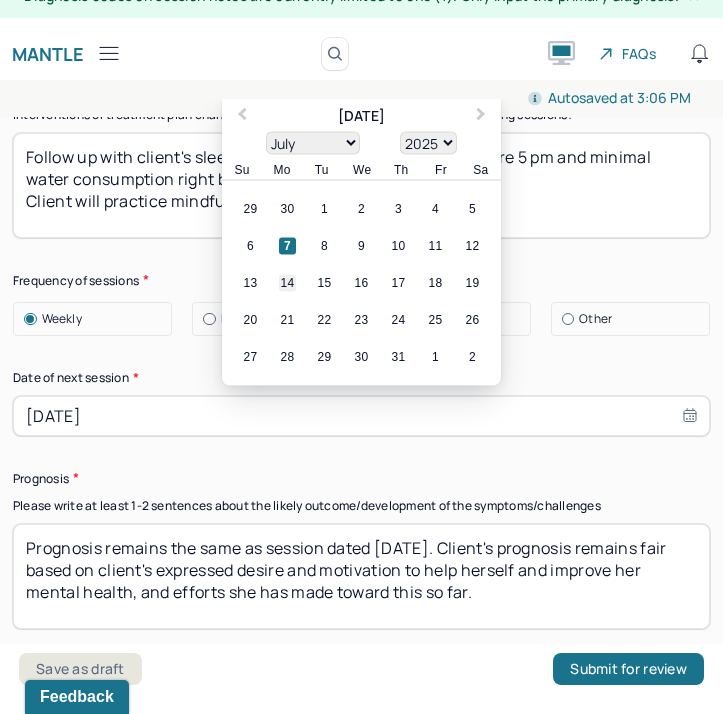 click on "14" at bounding box center [287, 282] 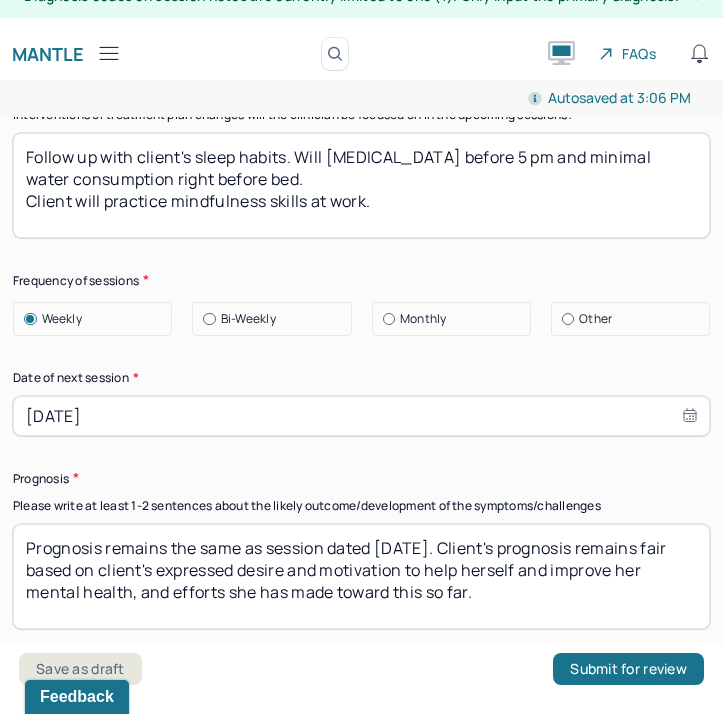 click on "Frequency of sessions" at bounding box center [361, 280] 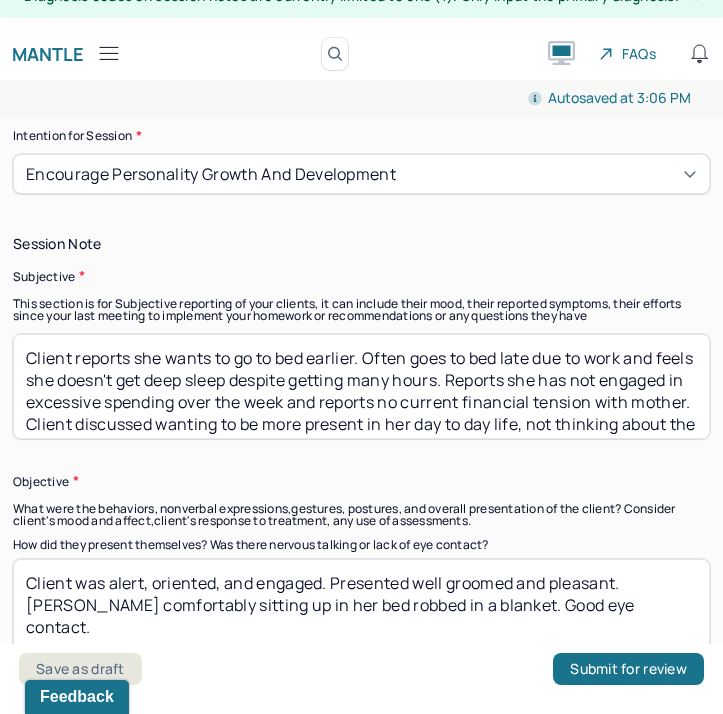 scroll, scrollTop: 1504, scrollLeft: 0, axis: vertical 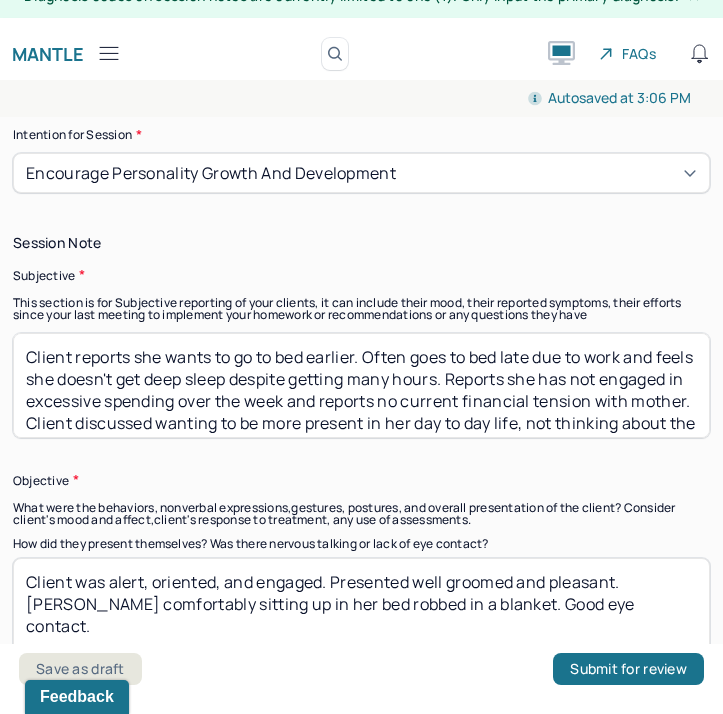 drag, startPoint x: 364, startPoint y: 341, endPoint x: 485, endPoint y: 385, distance: 128.7517 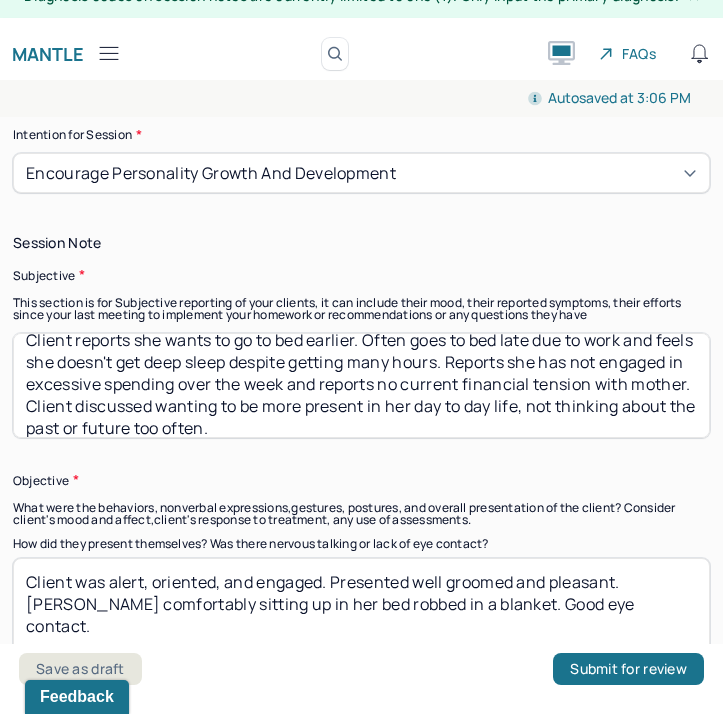 scroll, scrollTop: 30, scrollLeft: 0, axis: vertical 